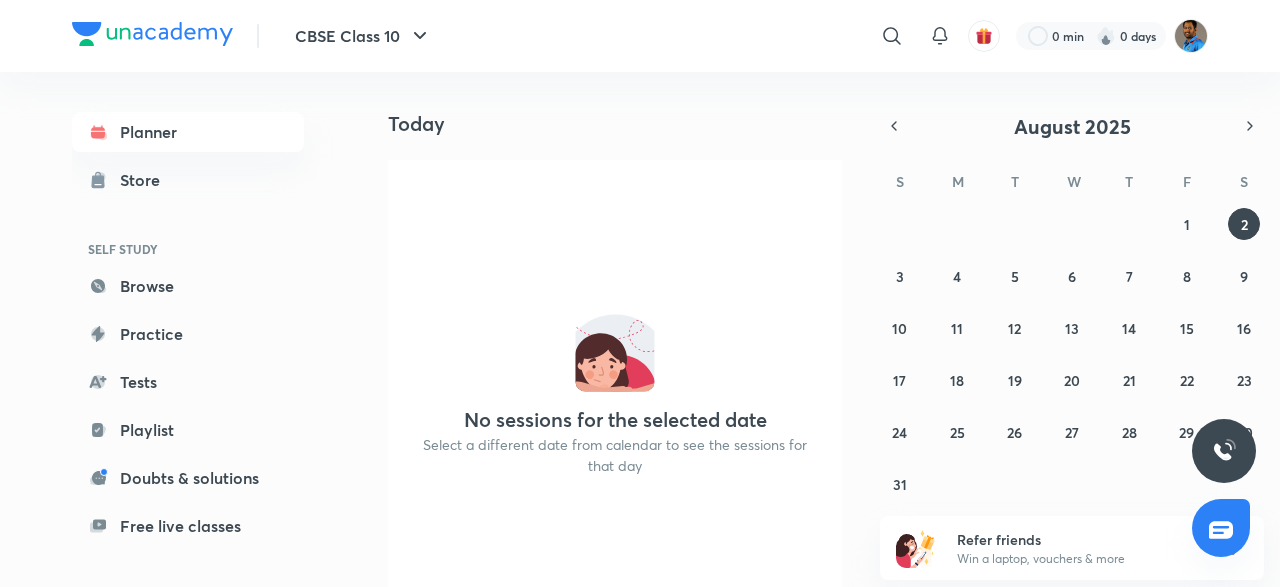 scroll, scrollTop: 0, scrollLeft: 0, axis: both 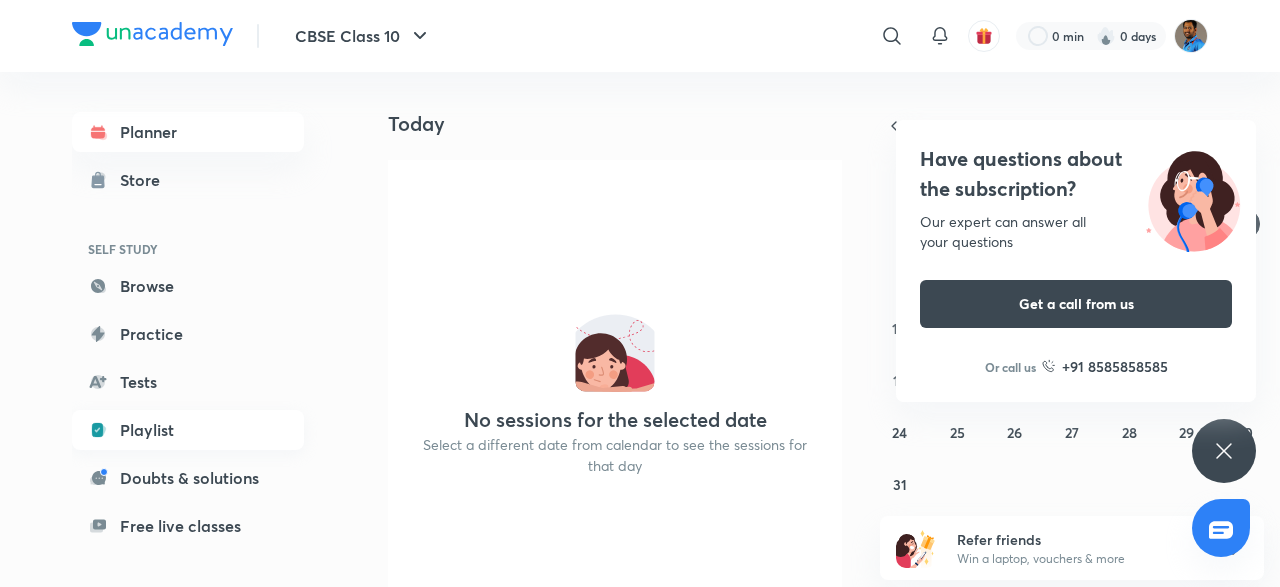 click on "Playlist" at bounding box center [188, 430] 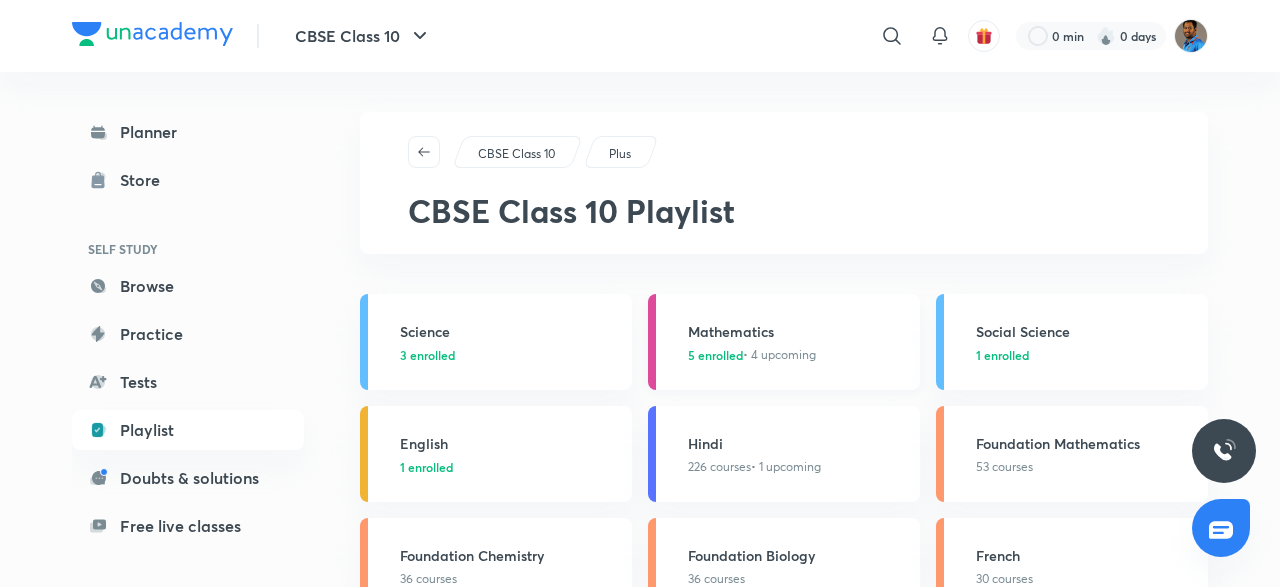 click on "Mathematics" at bounding box center [798, 331] 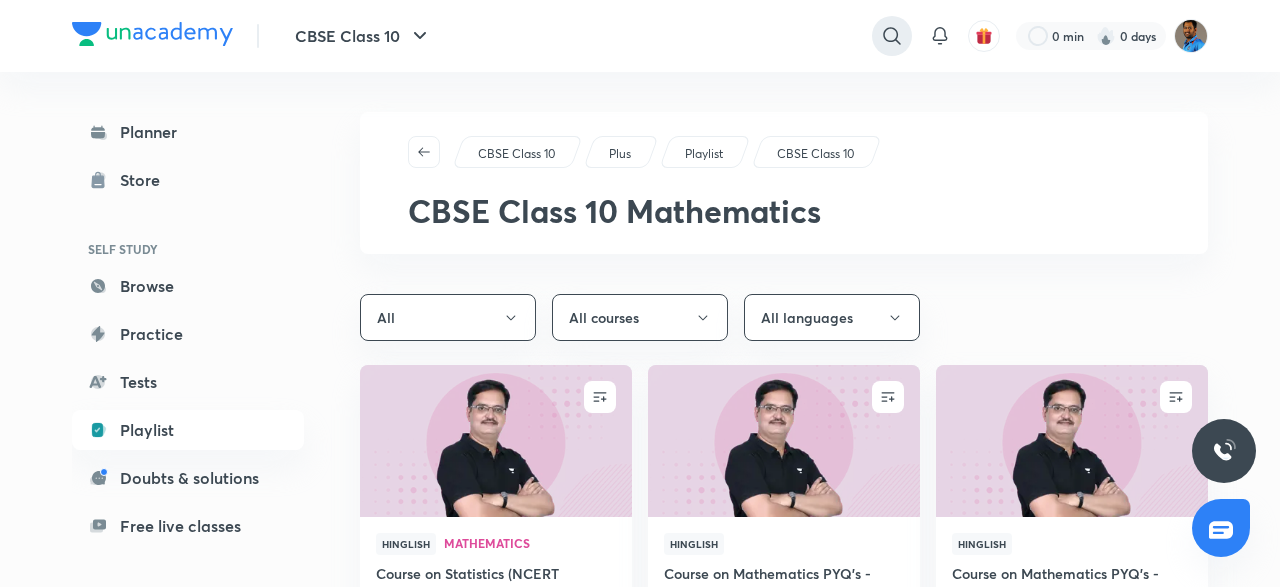 click 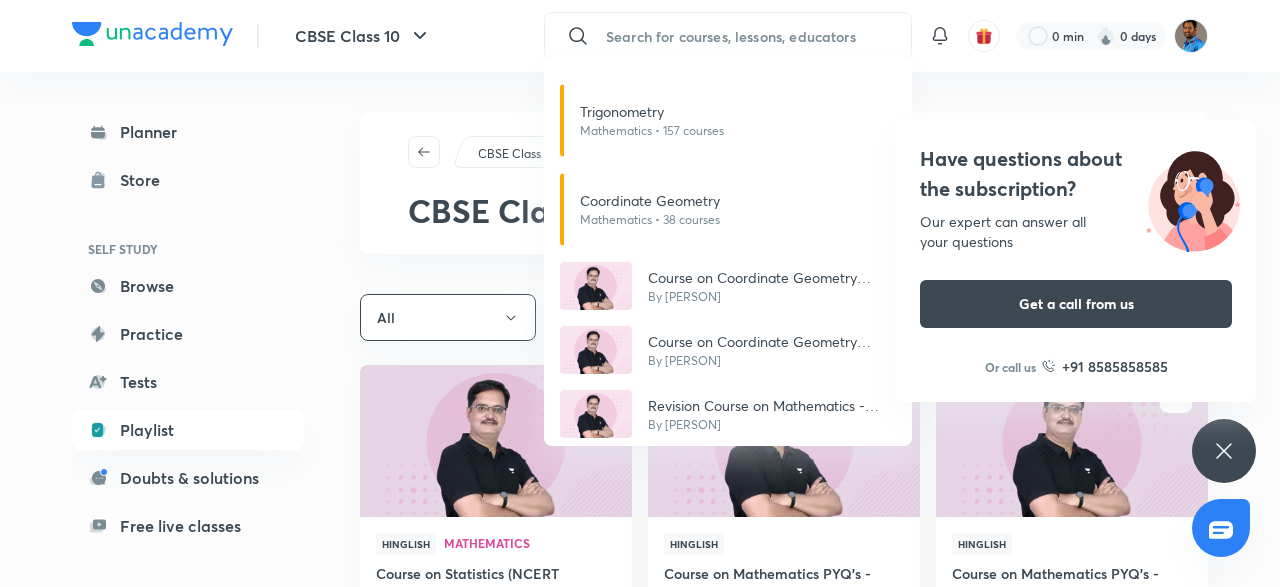 click on "Trigonometry Mathematics • 157 courses Coordinate Geometry Mathematics • 38 courses Course on Coordinate Geometry (NCERT) - CBSE Class X By Prashant Nikam Course on Coordinate Geometry (NCERT) - CBSE Class X By Prashant Nikam Revision Course on Mathematics - CBSE Class X By Prashant Nikam" at bounding box center (640, 293) 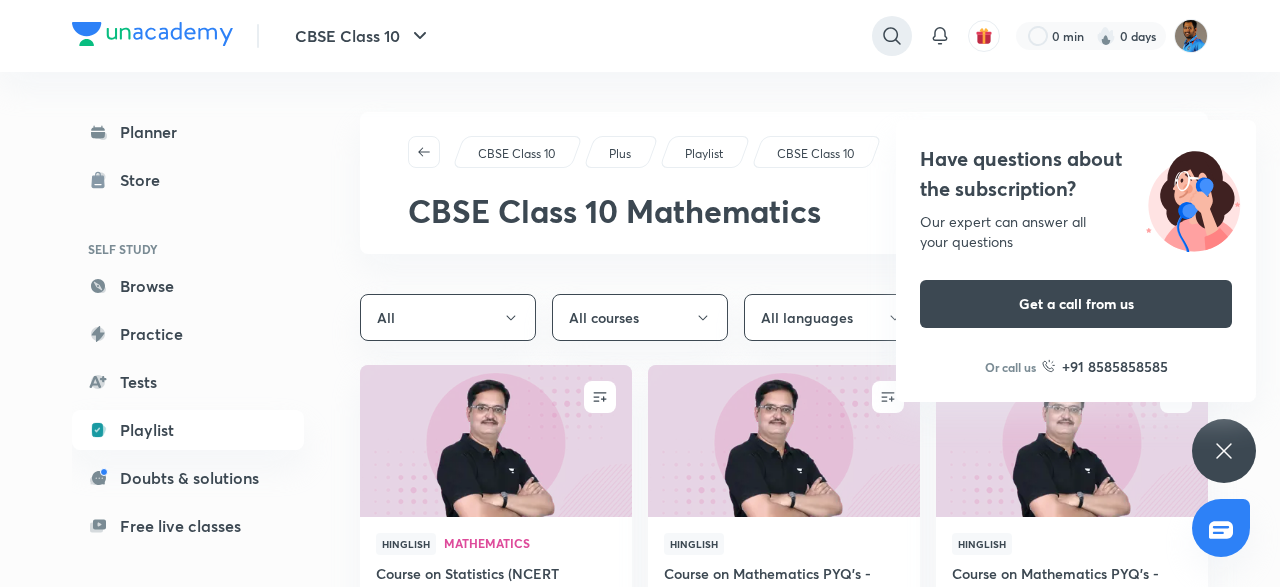 click 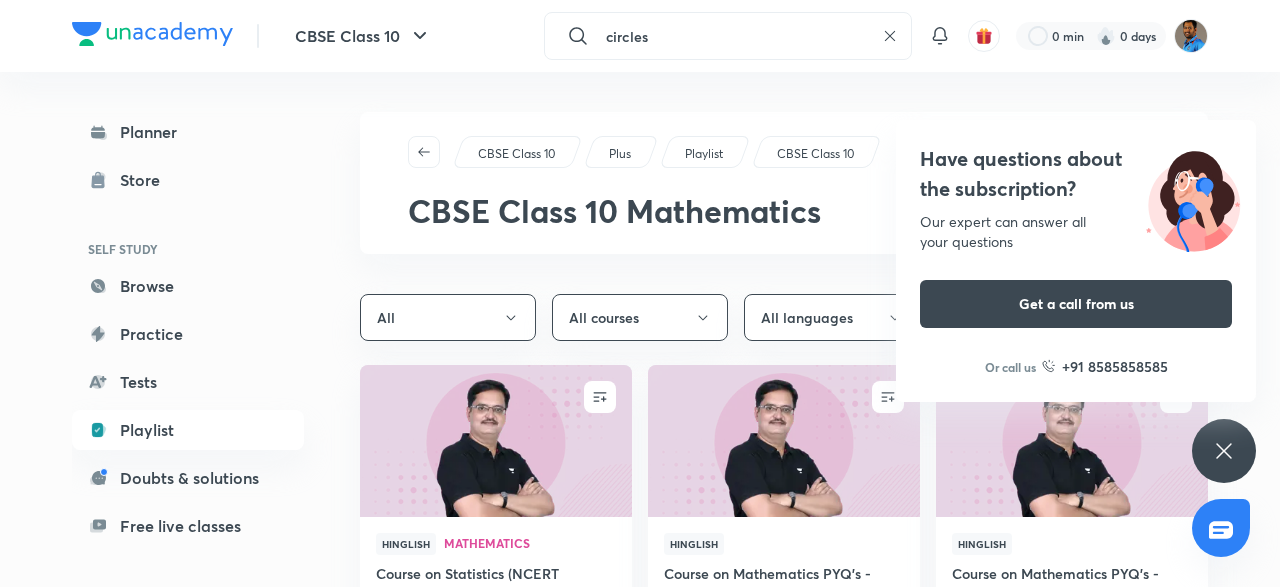 type on "circles" 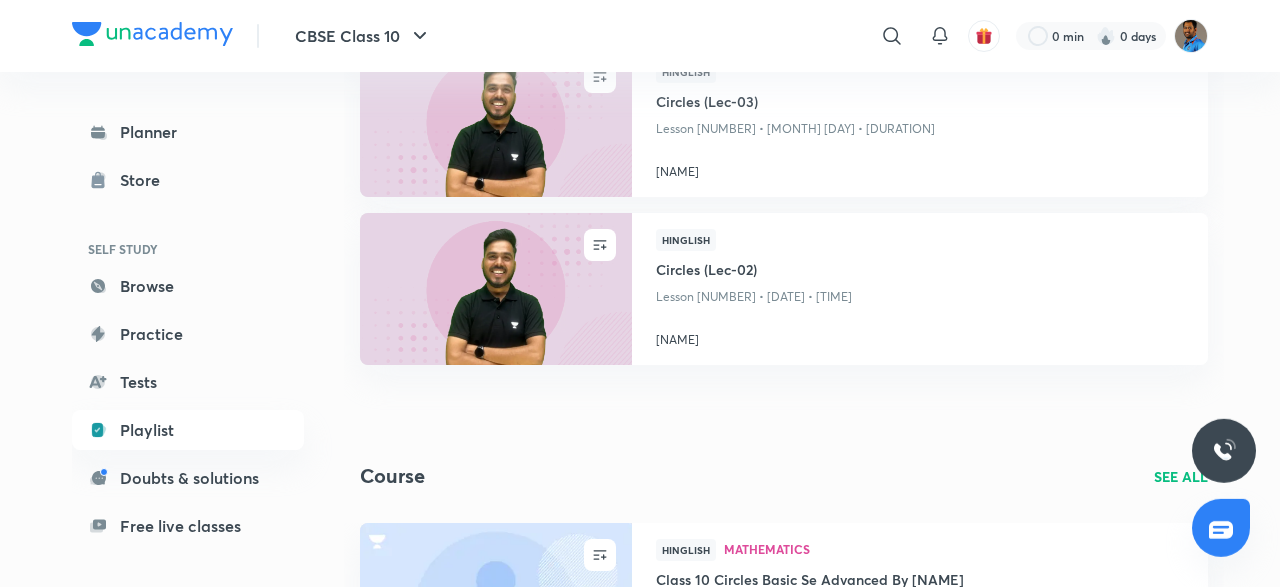 scroll, scrollTop: 520, scrollLeft: 0, axis: vertical 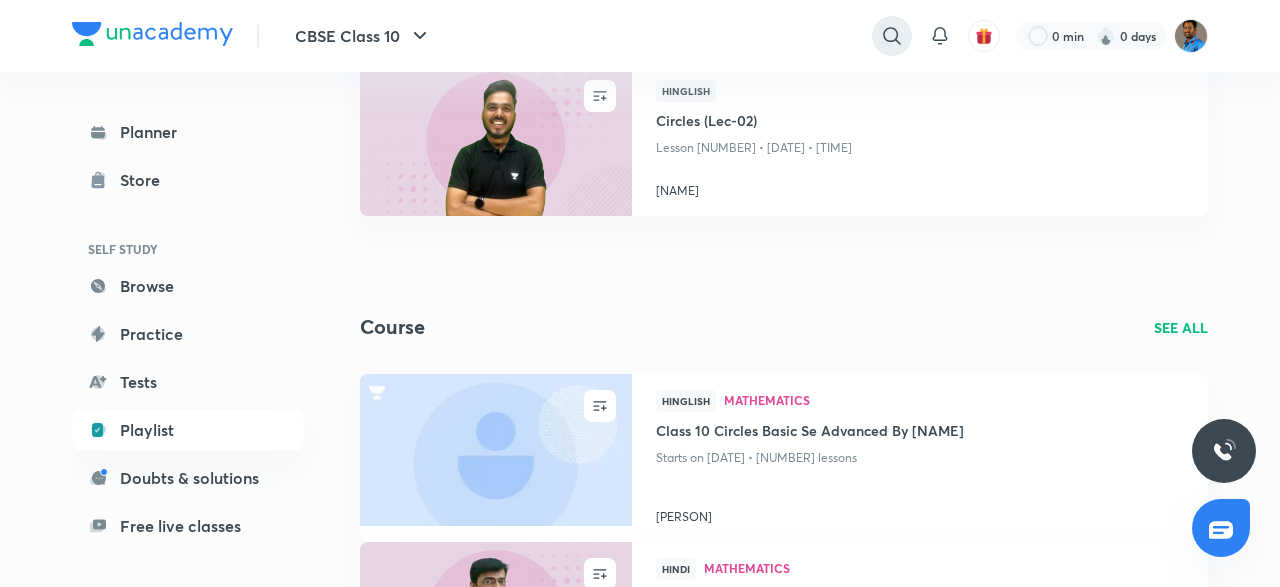 click 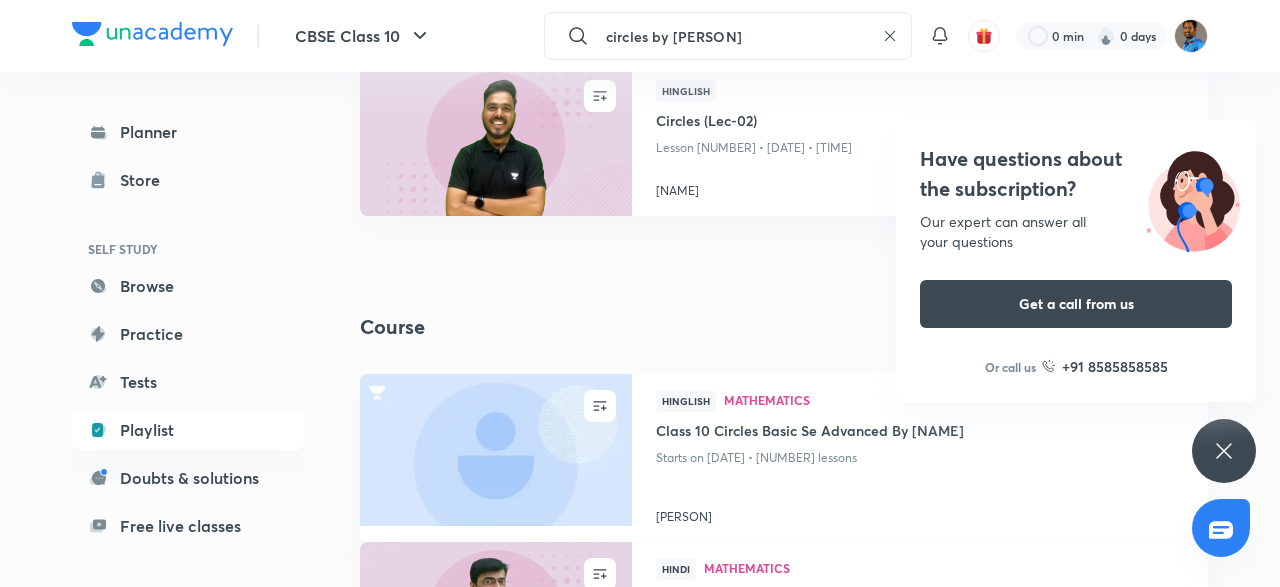 type on "circles by prashant nikam" 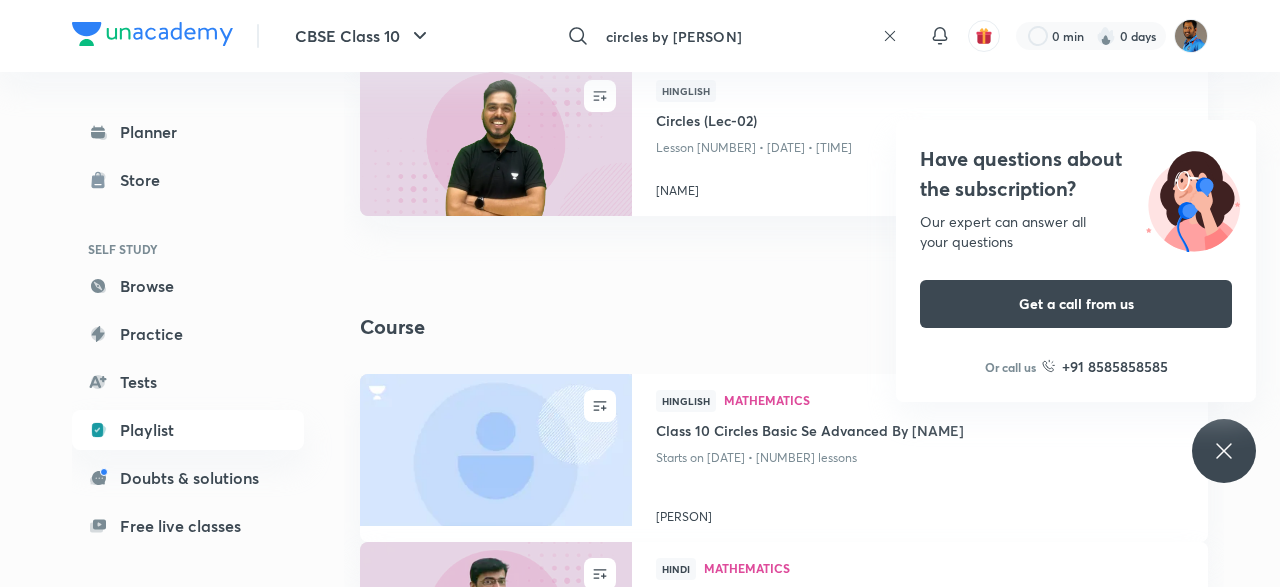 scroll, scrollTop: 0, scrollLeft: 0, axis: both 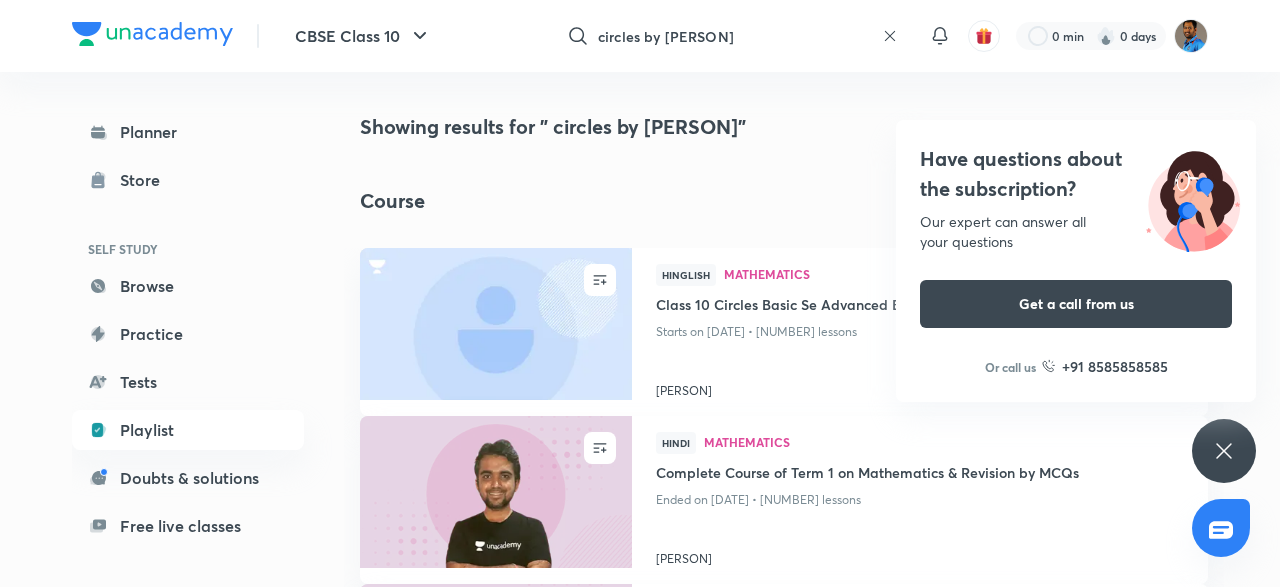 click 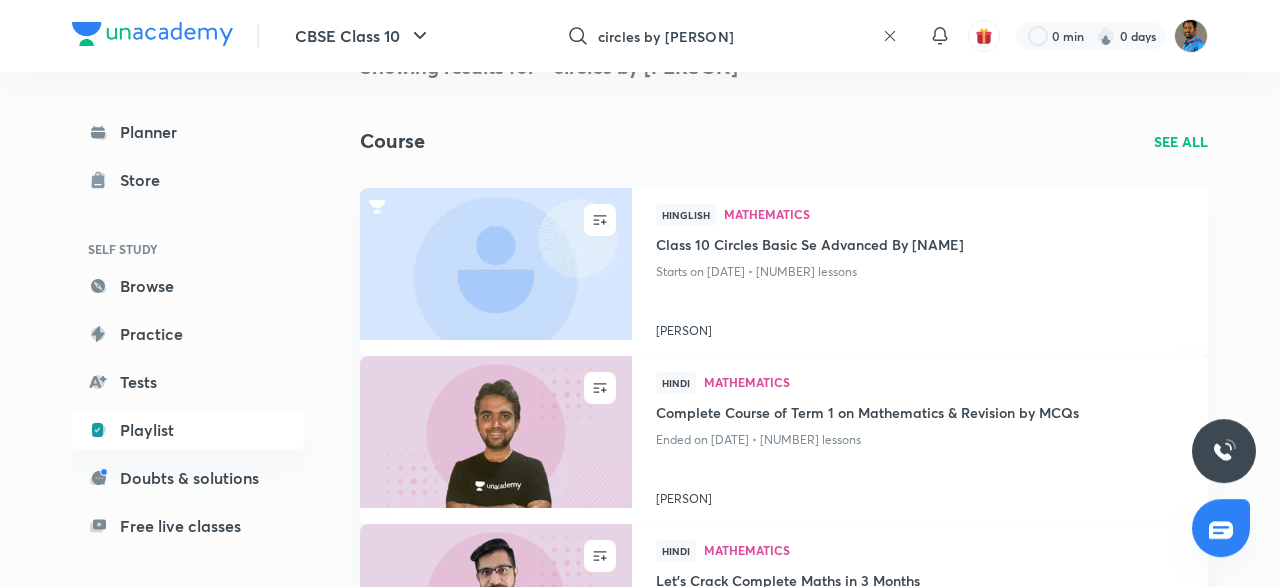 scroll, scrollTop: 0, scrollLeft: 0, axis: both 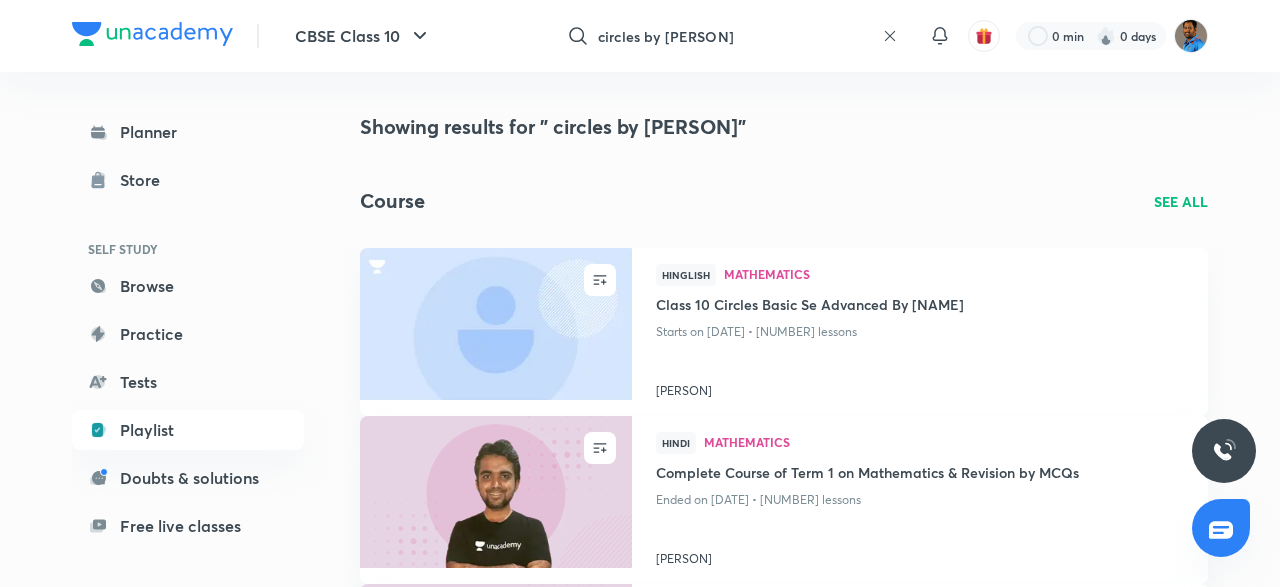click on "SEE ALL" at bounding box center [1181, 201] 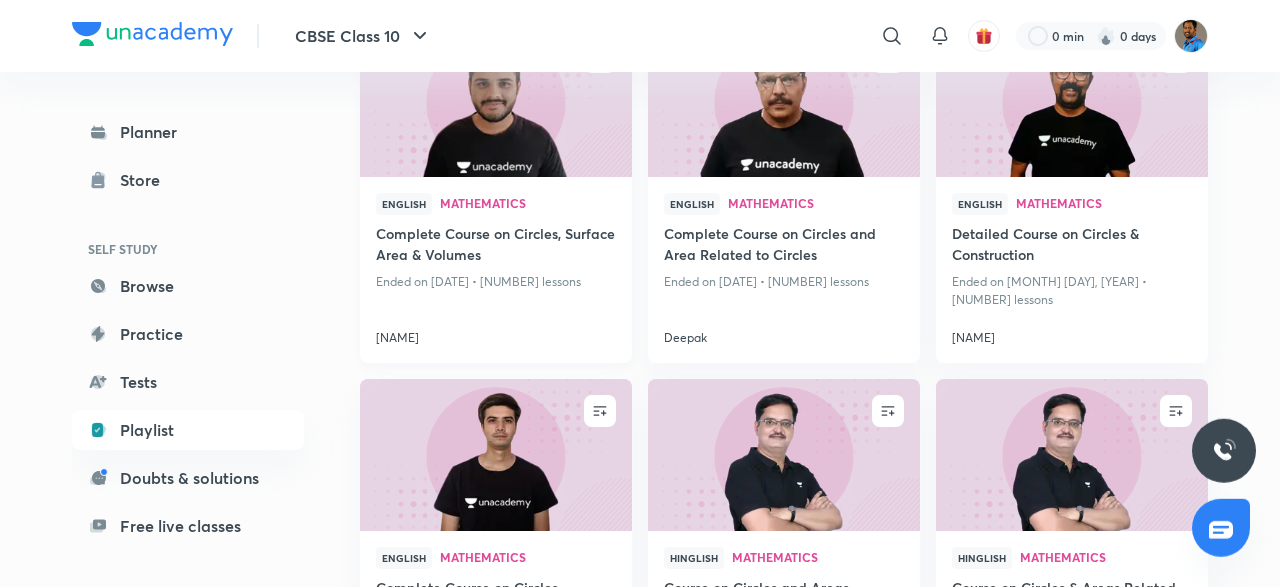 scroll, scrollTop: 1906, scrollLeft: 0, axis: vertical 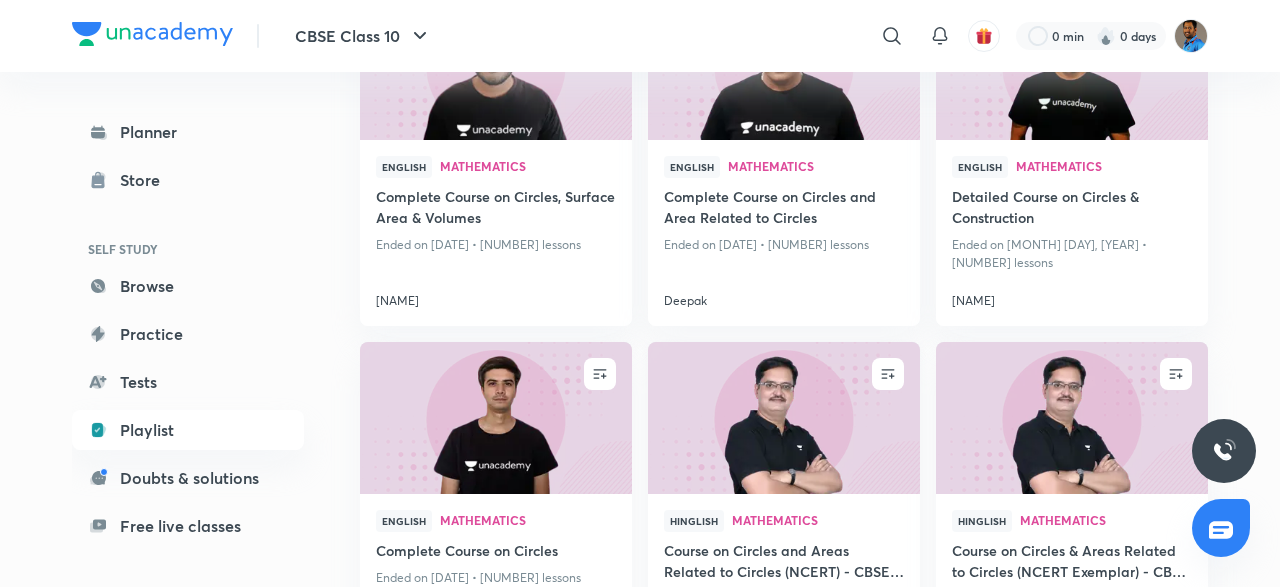 click at bounding box center (783, 417) 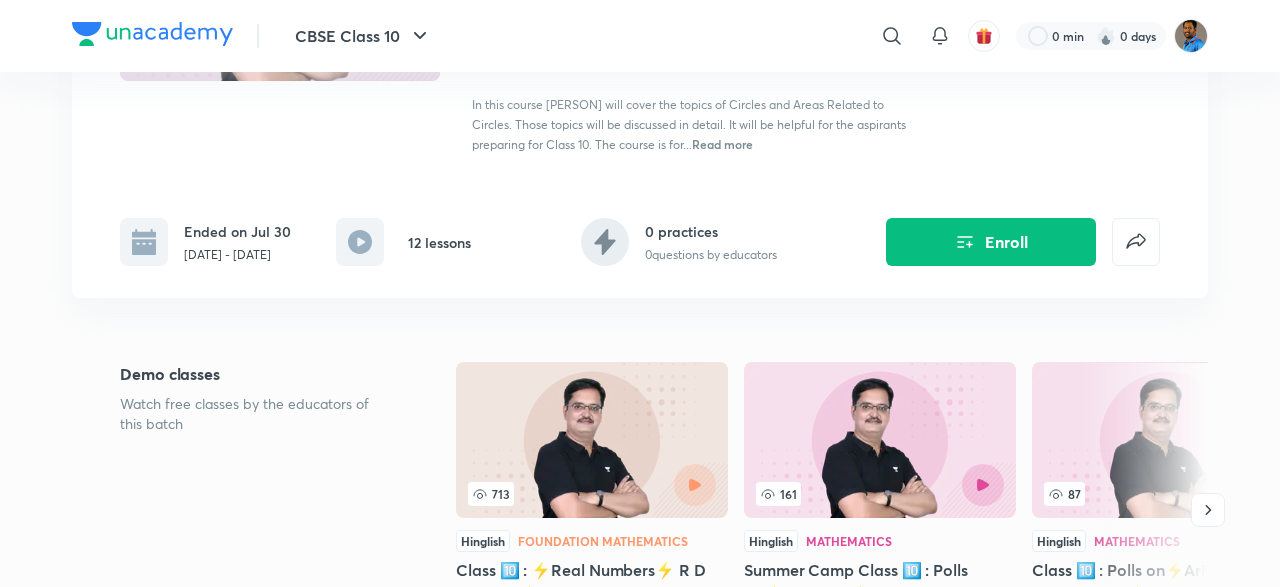 scroll, scrollTop: 346, scrollLeft: 0, axis: vertical 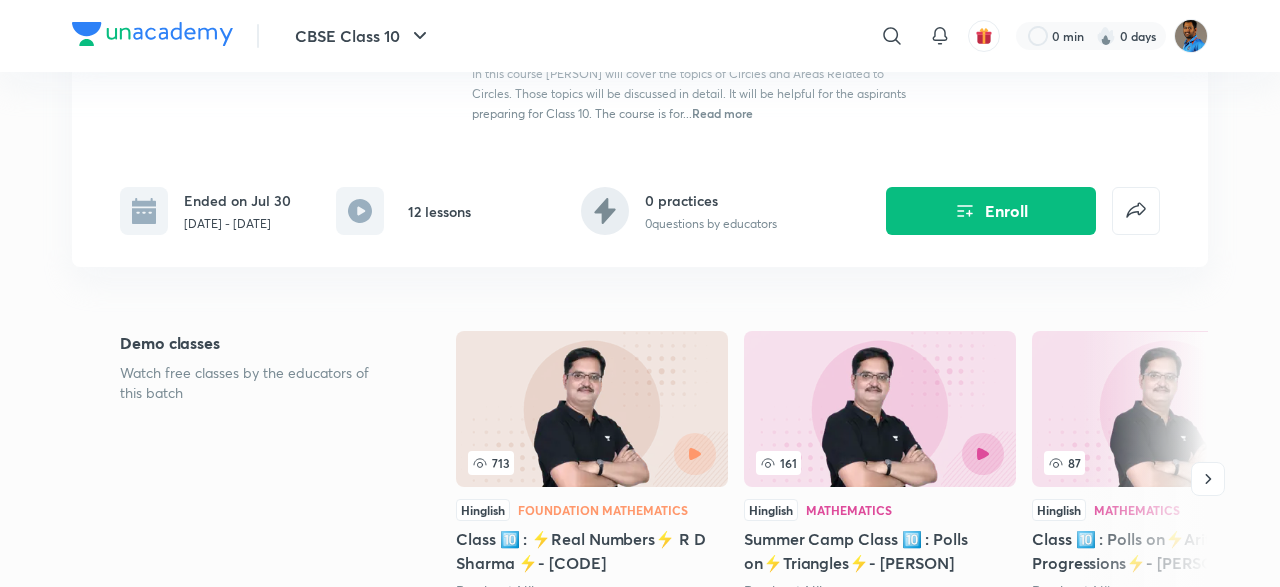 click on "Demo classes   Watch free classes by the educators of this batch" at bounding box center [256, 483] 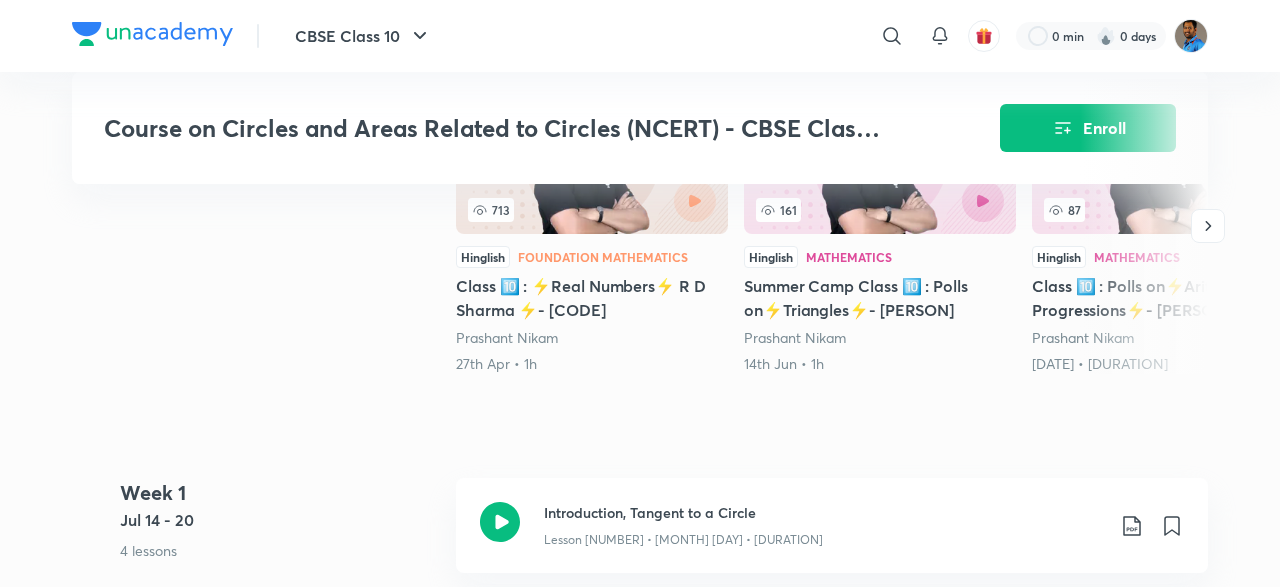scroll, scrollTop: 693, scrollLeft: 0, axis: vertical 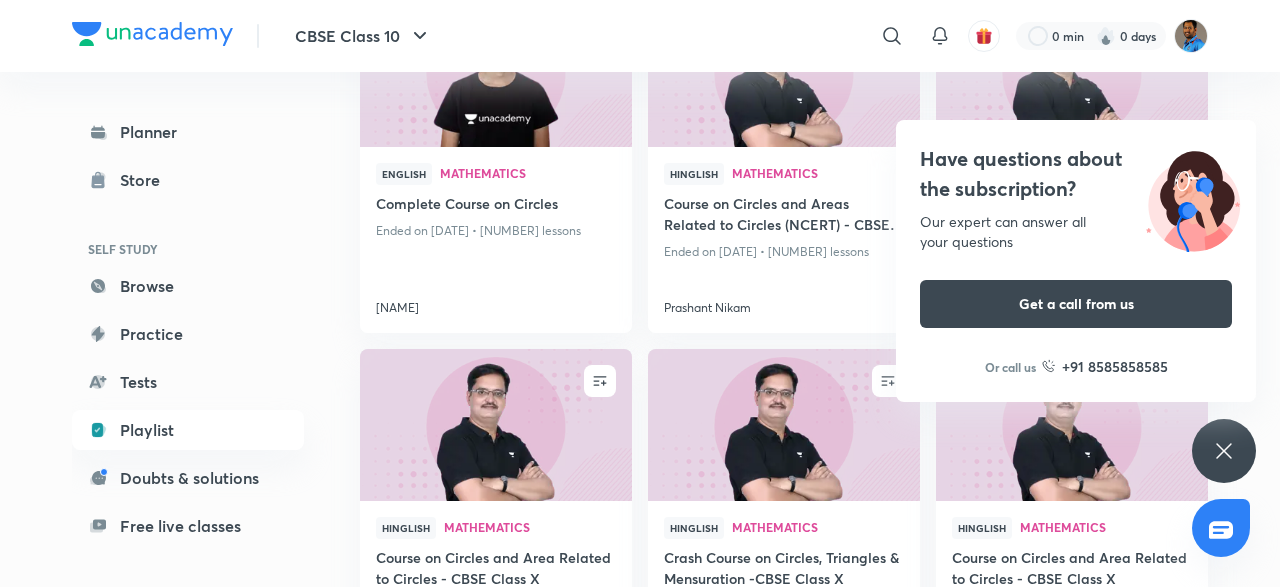 click on "Have questions about the subscription? Our expert can answer all your questions Get a call from us Or call us +91 8585858585" at bounding box center [1224, 451] 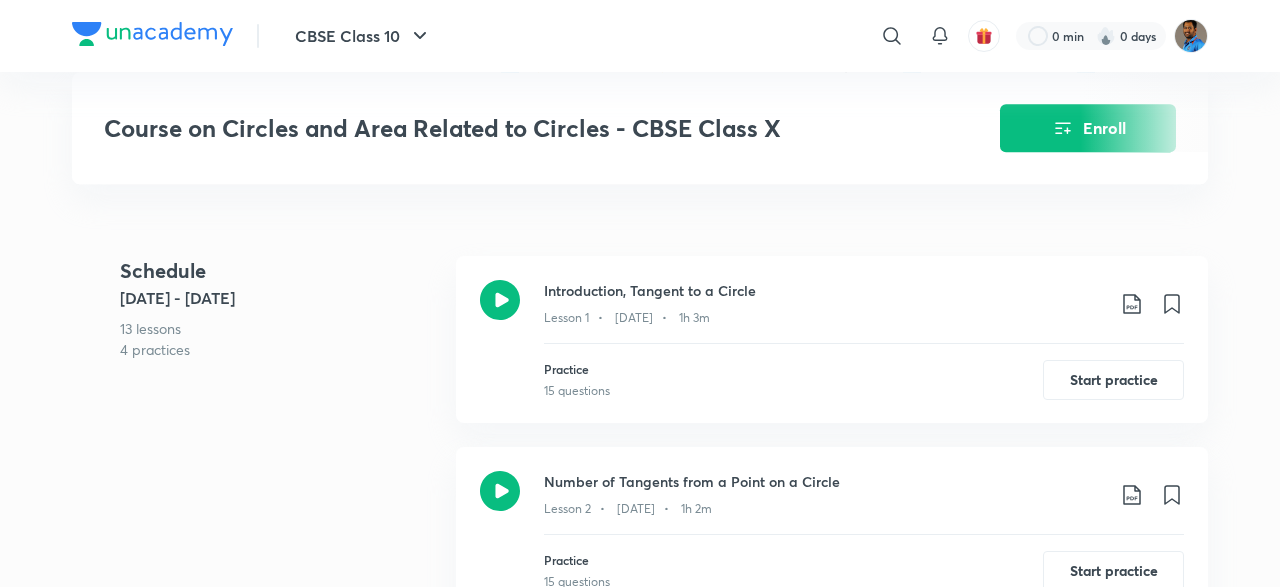 scroll, scrollTop: 664, scrollLeft: 0, axis: vertical 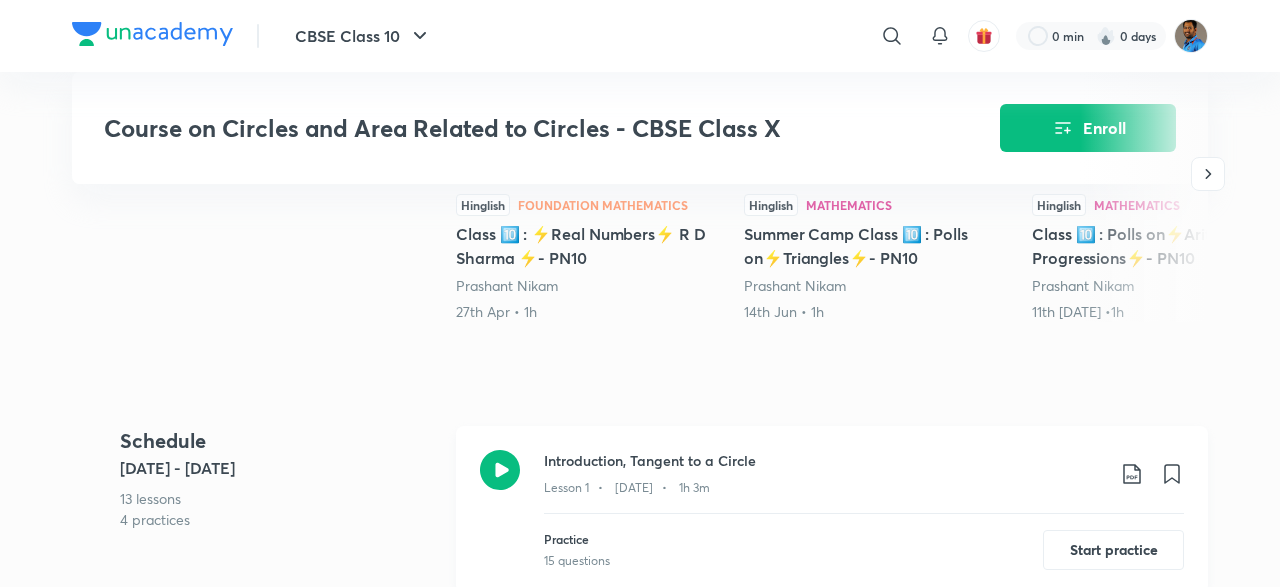 click 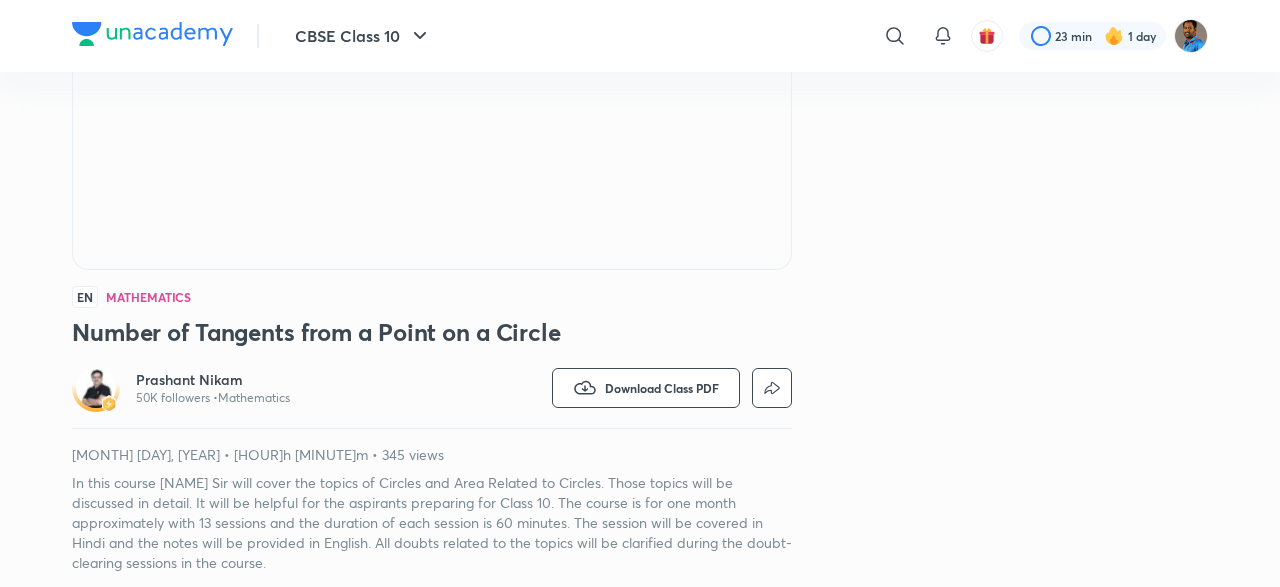 scroll, scrollTop: 0, scrollLeft: 0, axis: both 